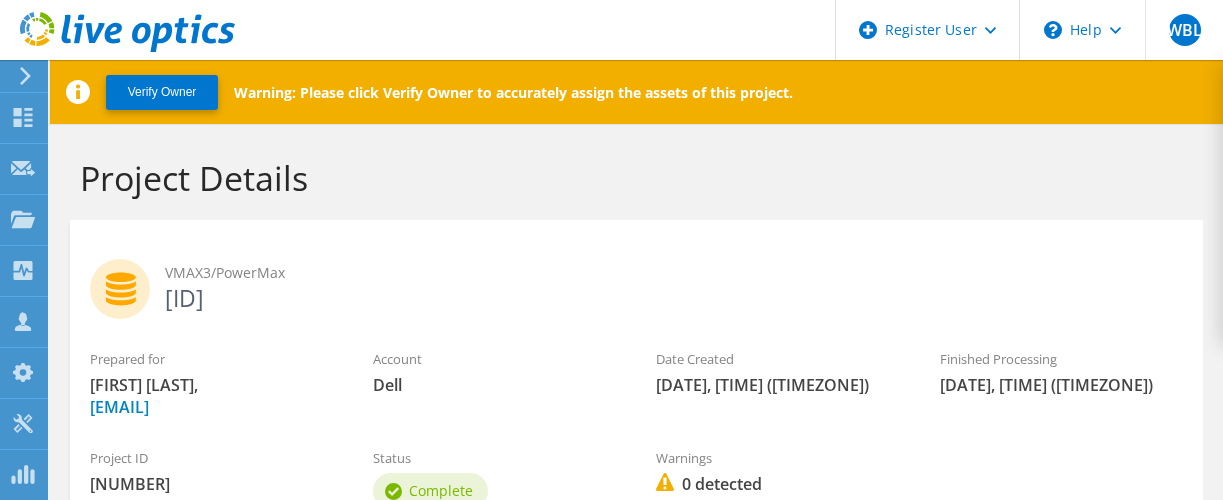 scroll, scrollTop: 0, scrollLeft: 0, axis: both 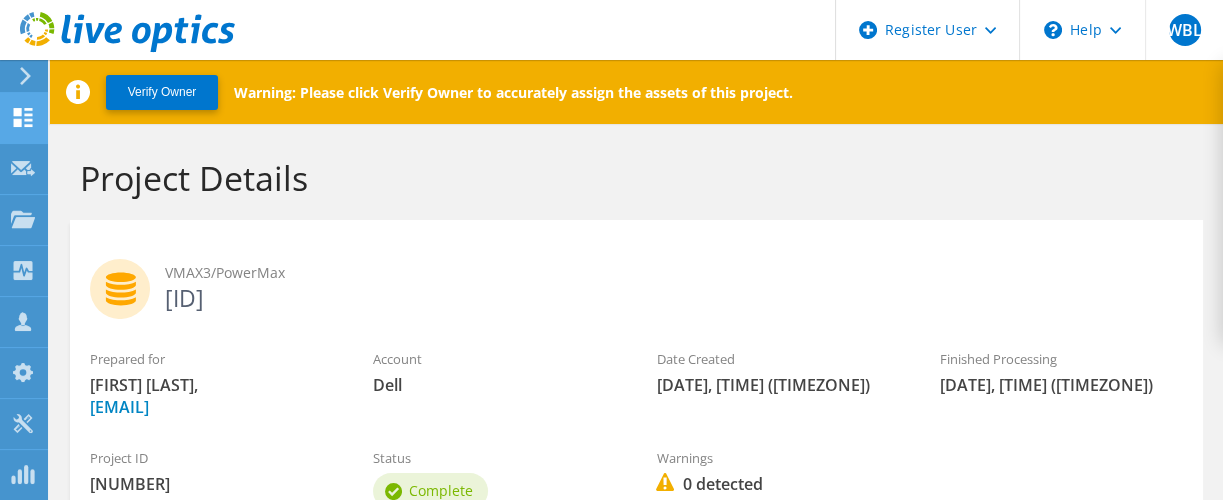 click at bounding box center (23, 117) 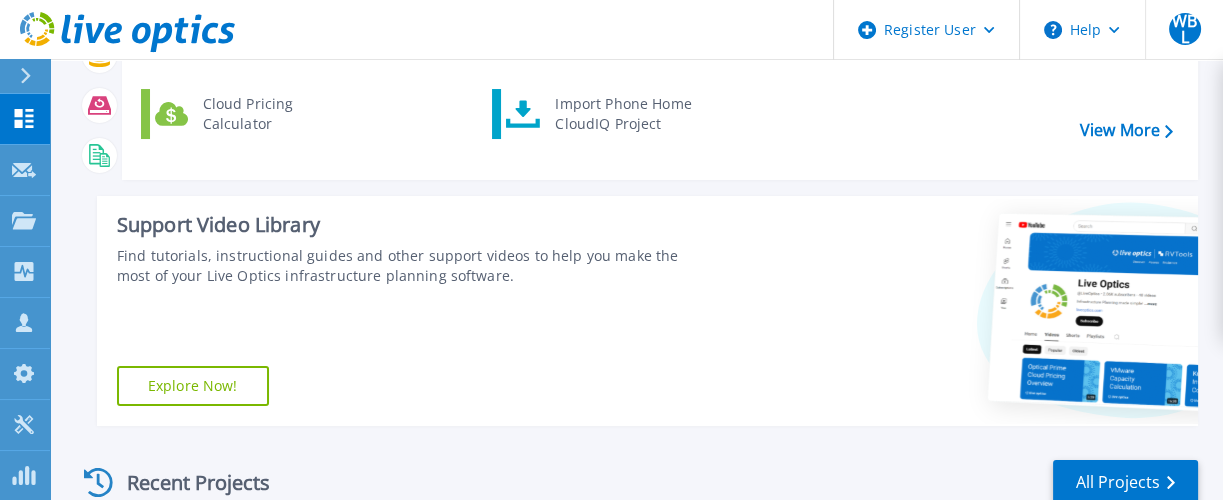 scroll, scrollTop: 625, scrollLeft: 0, axis: vertical 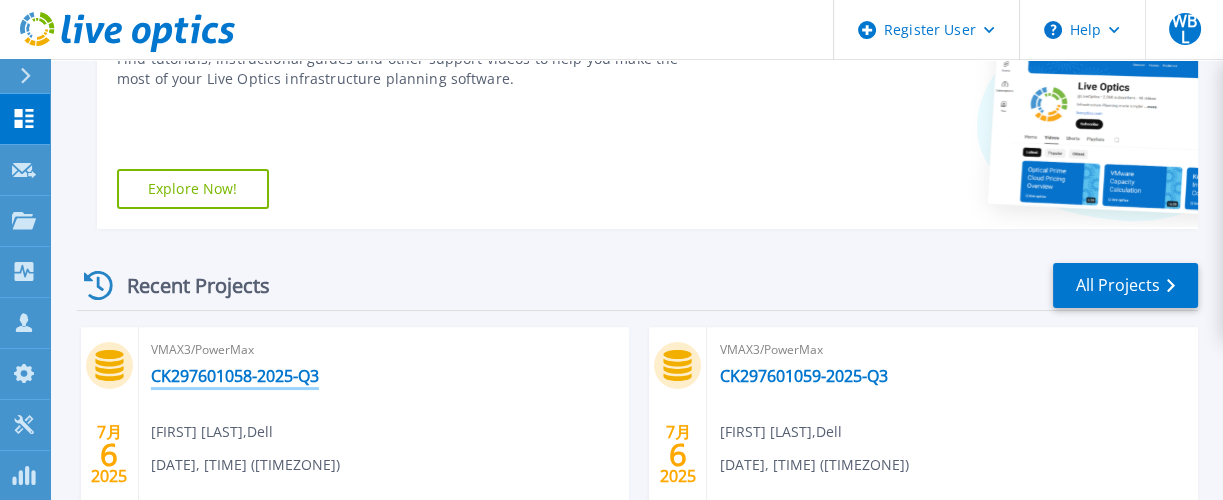 click on "CK297601058-2025-Q3" at bounding box center (235, 376) 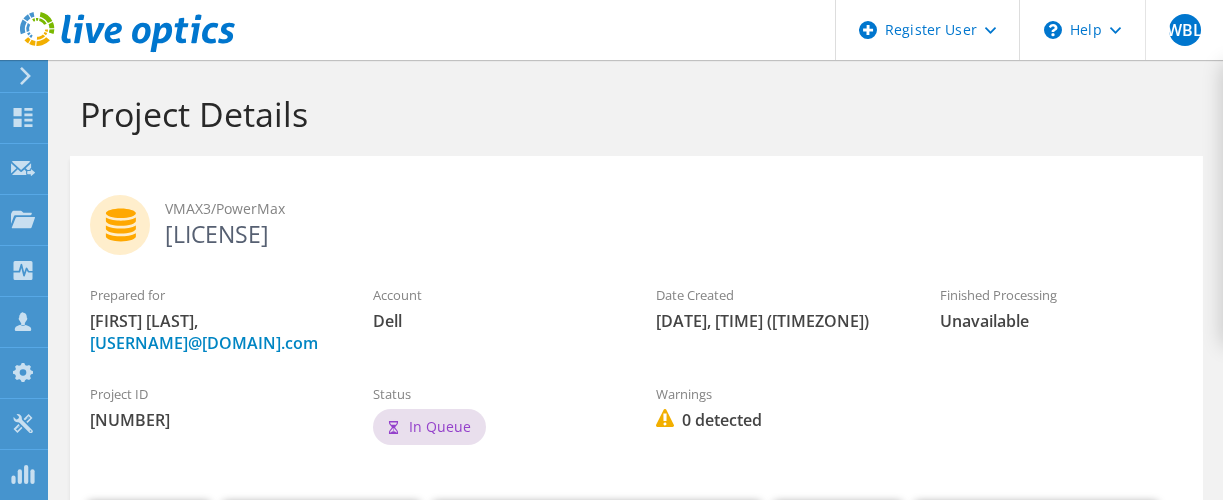 scroll, scrollTop: 0, scrollLeft: 0, axis: both 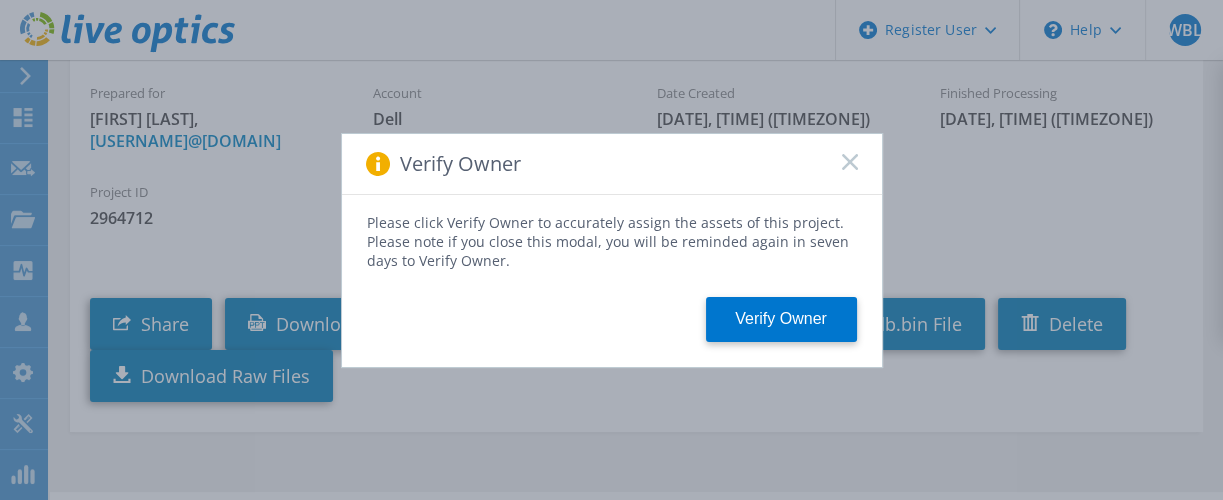 click on "Verify Owner" at bounding box center [612, 164] 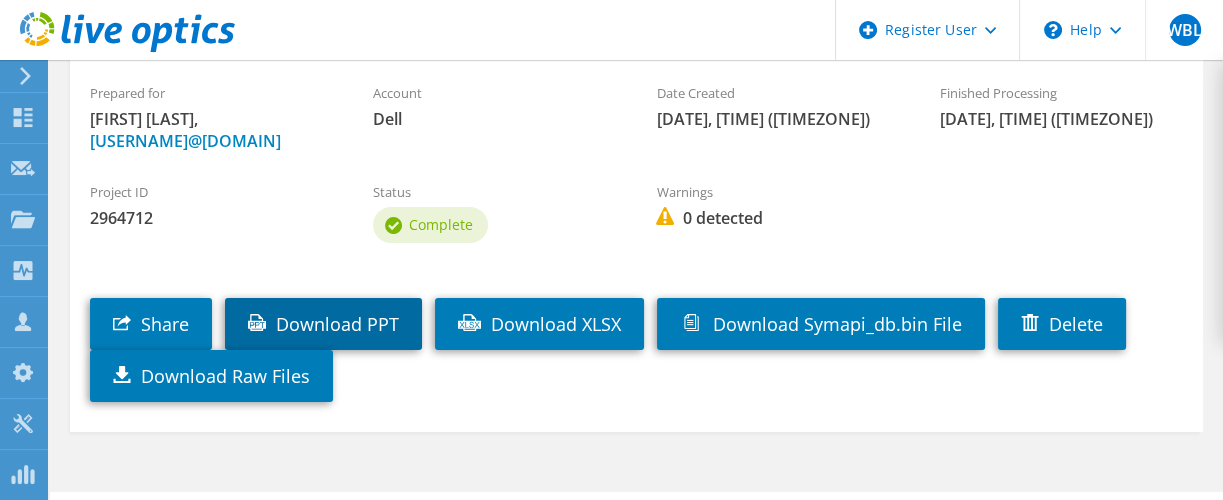 click on "Download PPT" at bounding box center [323, 324] 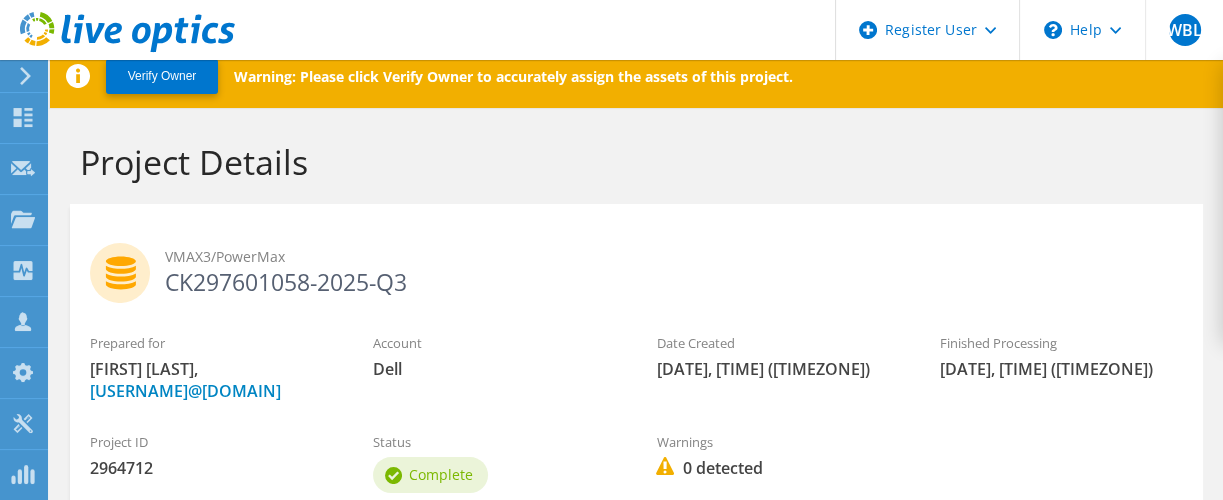 scroll, scrollTop: 317, scrollLeft: 0, axis: vertical 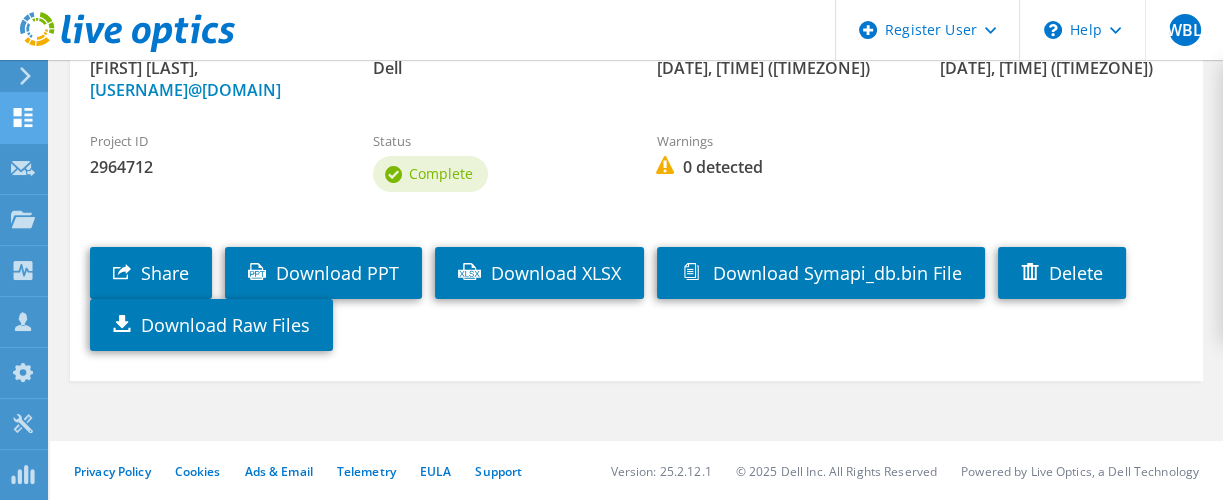 click on "Dashboard" at bounding box center [-66, 118] 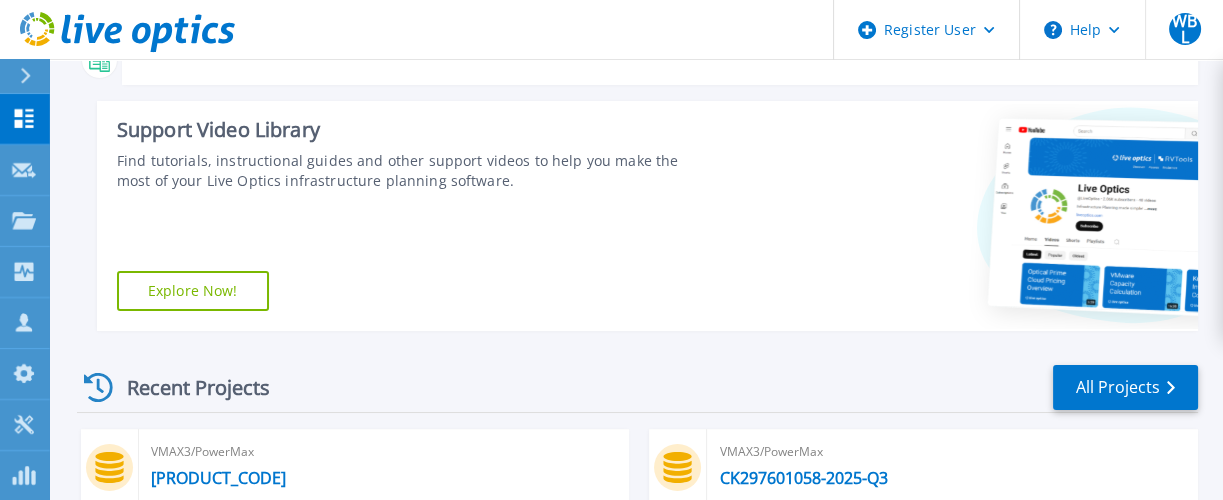 scroll, scrollTop: 375, scrollLeft: 0, axis: vertical 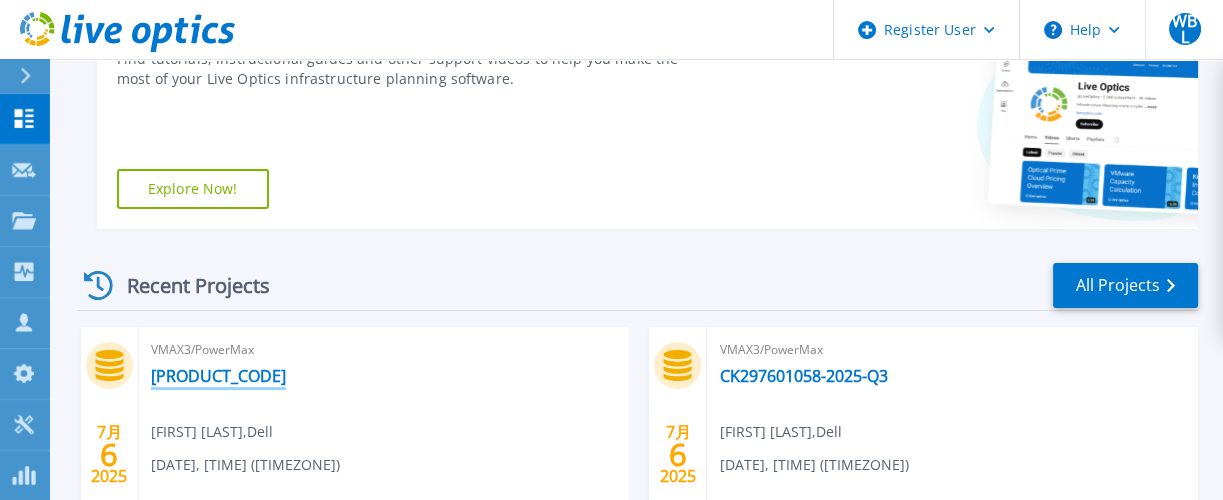 click on "CK297601053-2025-Q3" at bounding box center [218, 376] 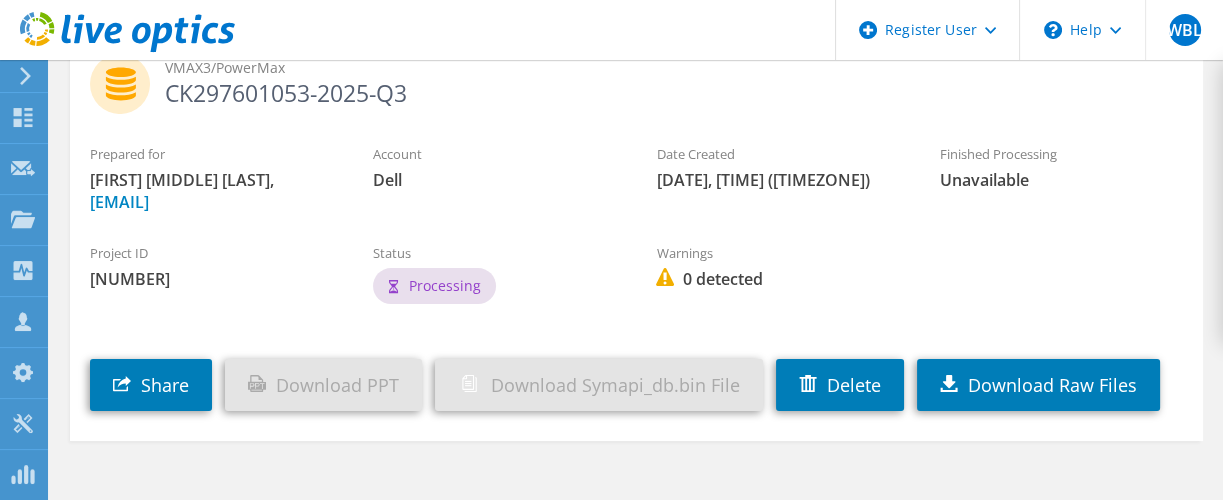 scroll, scrollTop: 202, scrollLeft: 0, axis: vertical 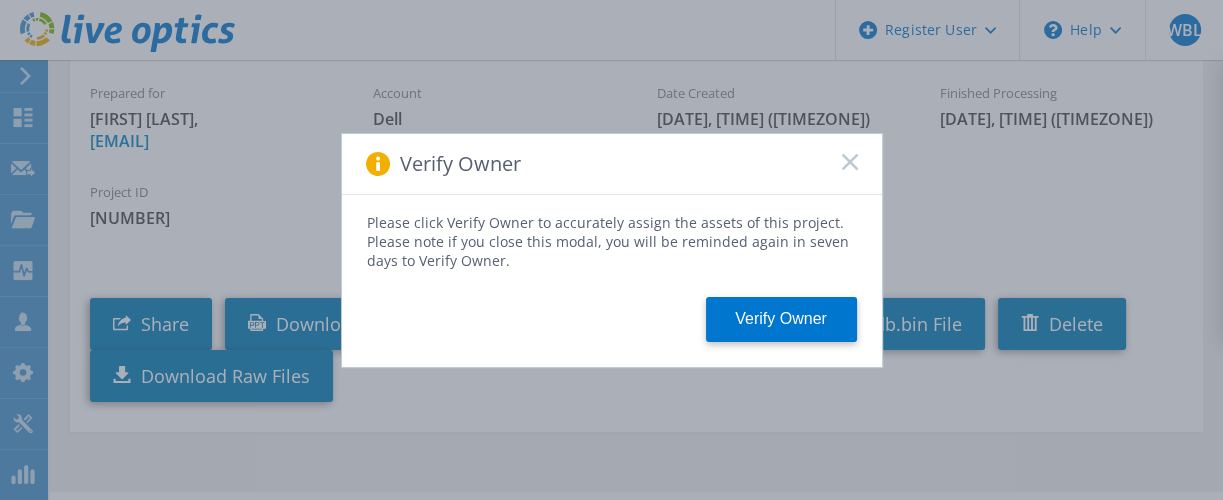 click at bounding box center [378, 164] 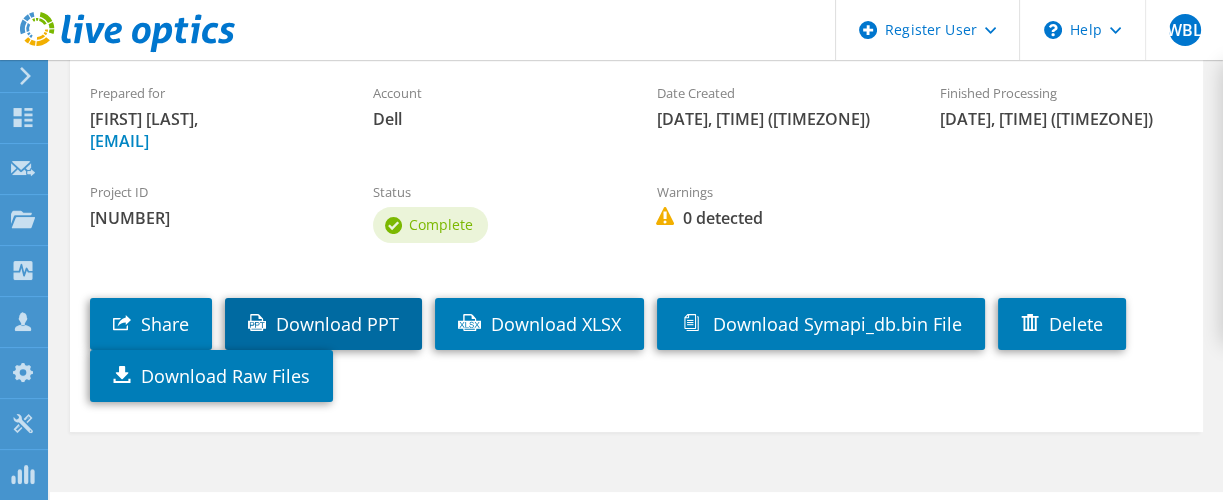 click on "Download PPT" at bounding box center [323, 324] 